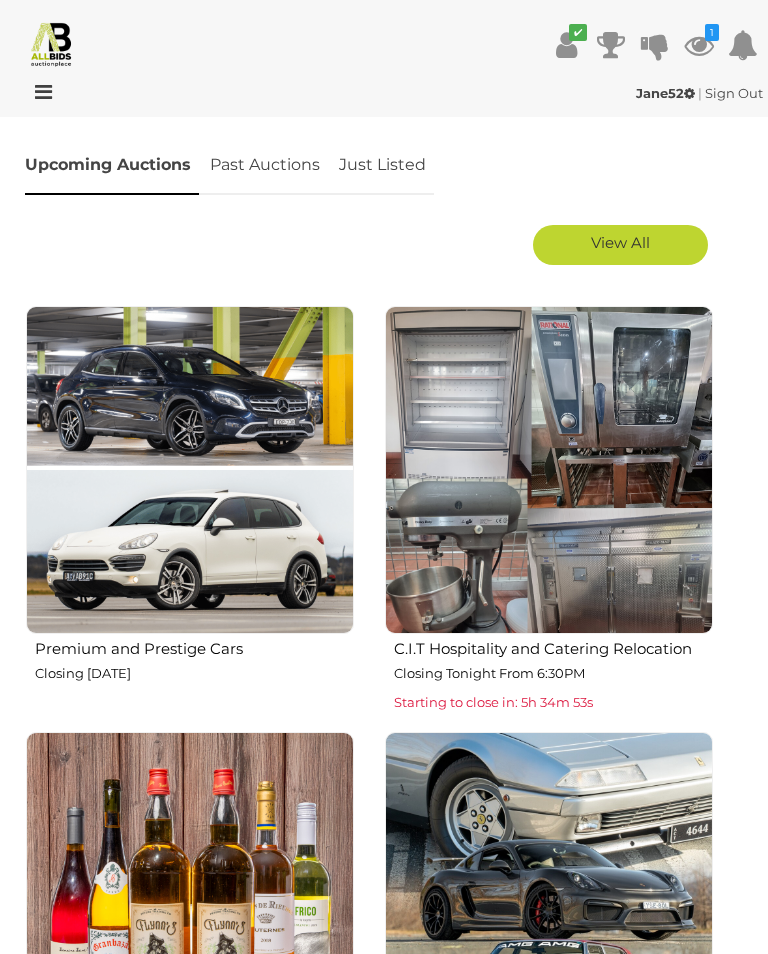 scroll, scrollTop: 683, scrollLeft: 0, axis: vertical 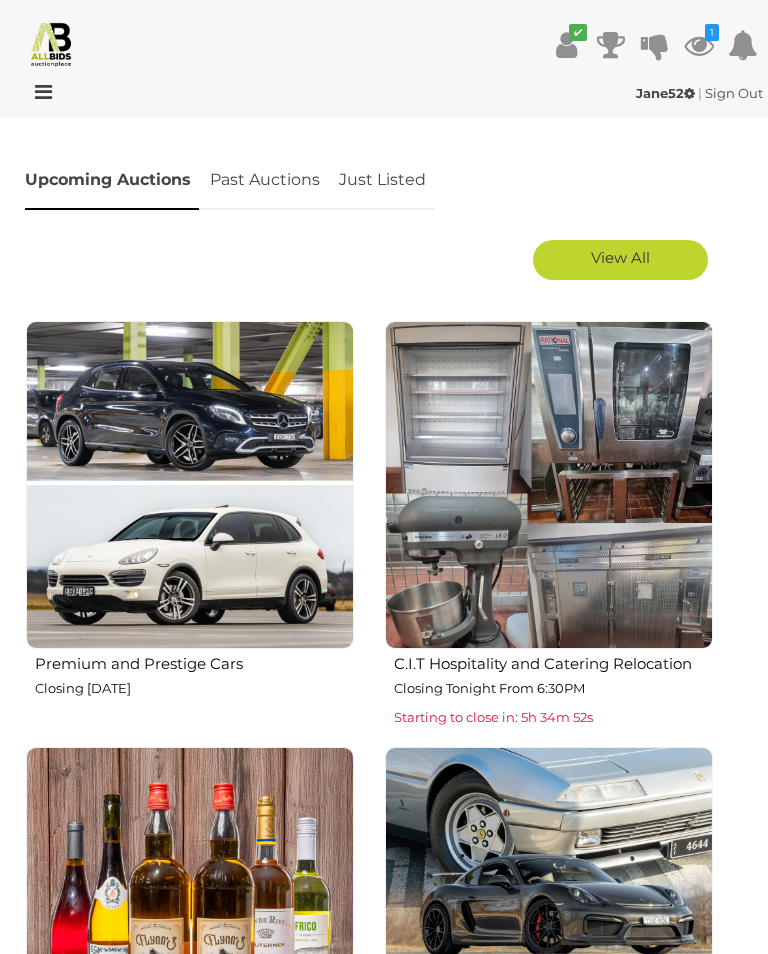 click at bounding box center (549, 485) 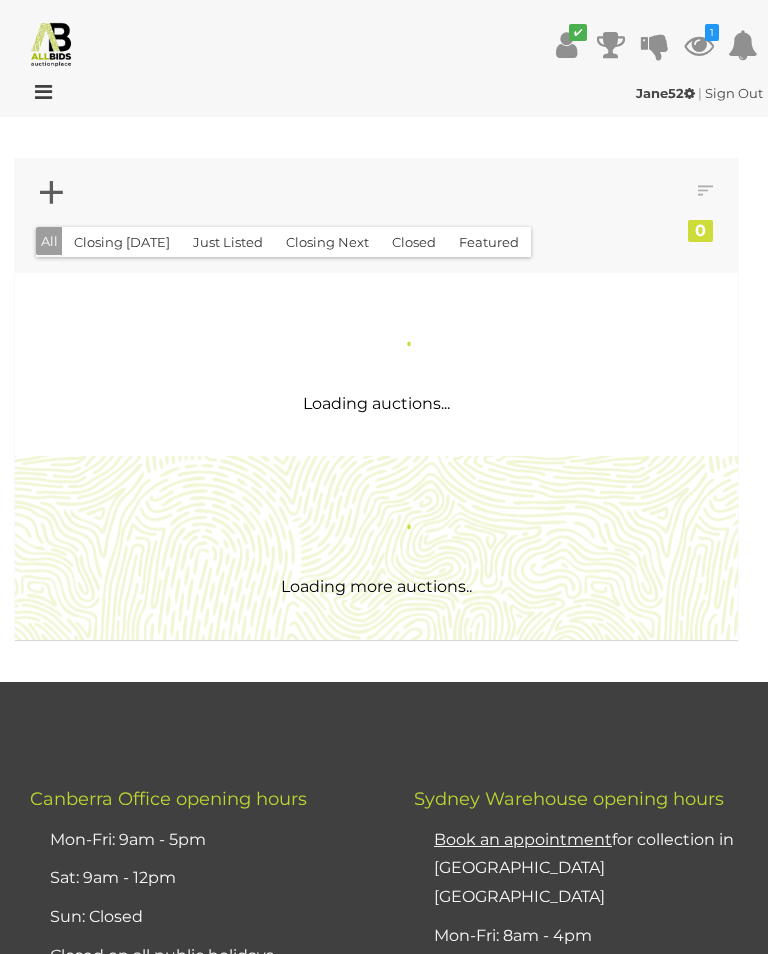 scroll, scrollTop: 0, scrollLeft: 0, axis: both 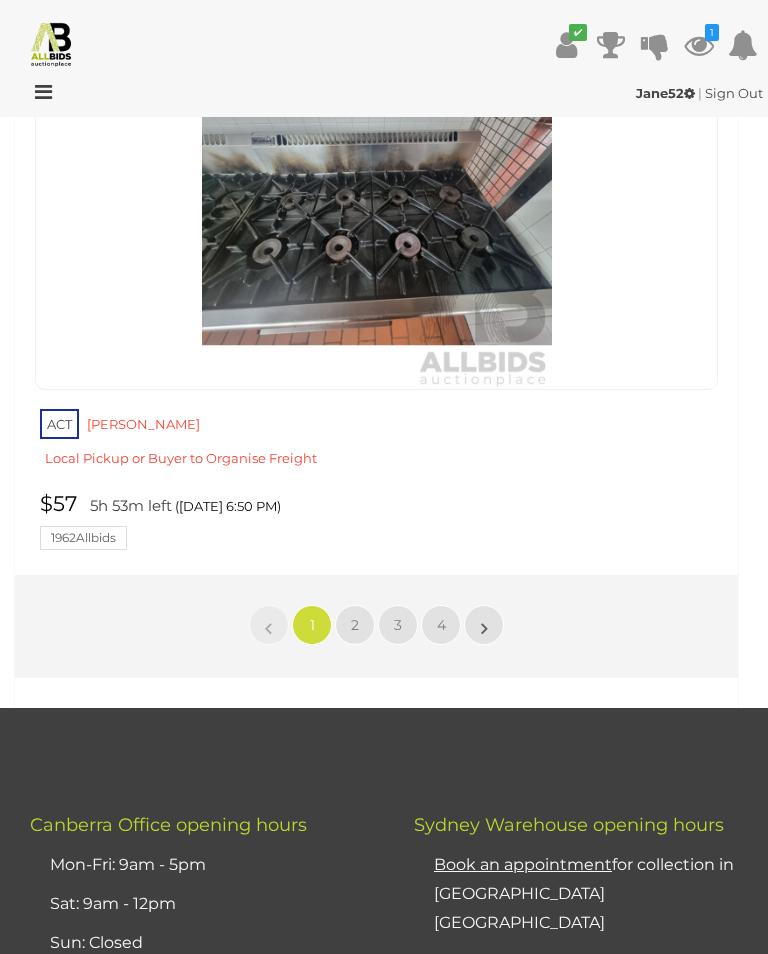 click on "2" at bounding box center (355, 625) 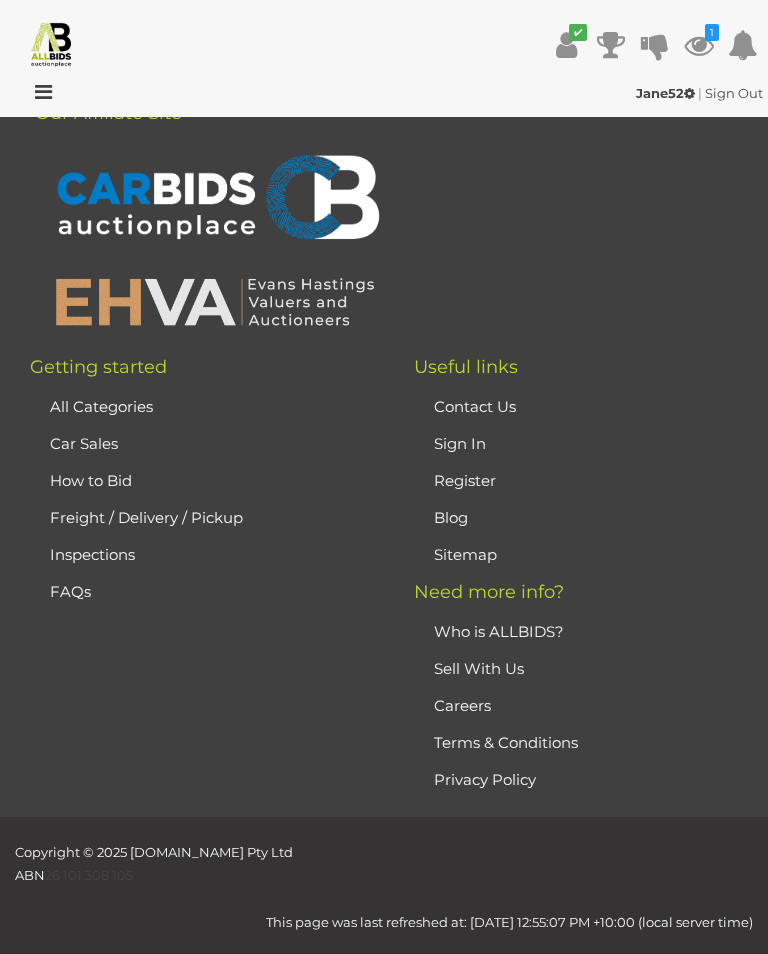 scroll, scrollTop: 72, scrollLeft: 0, axis: vertical 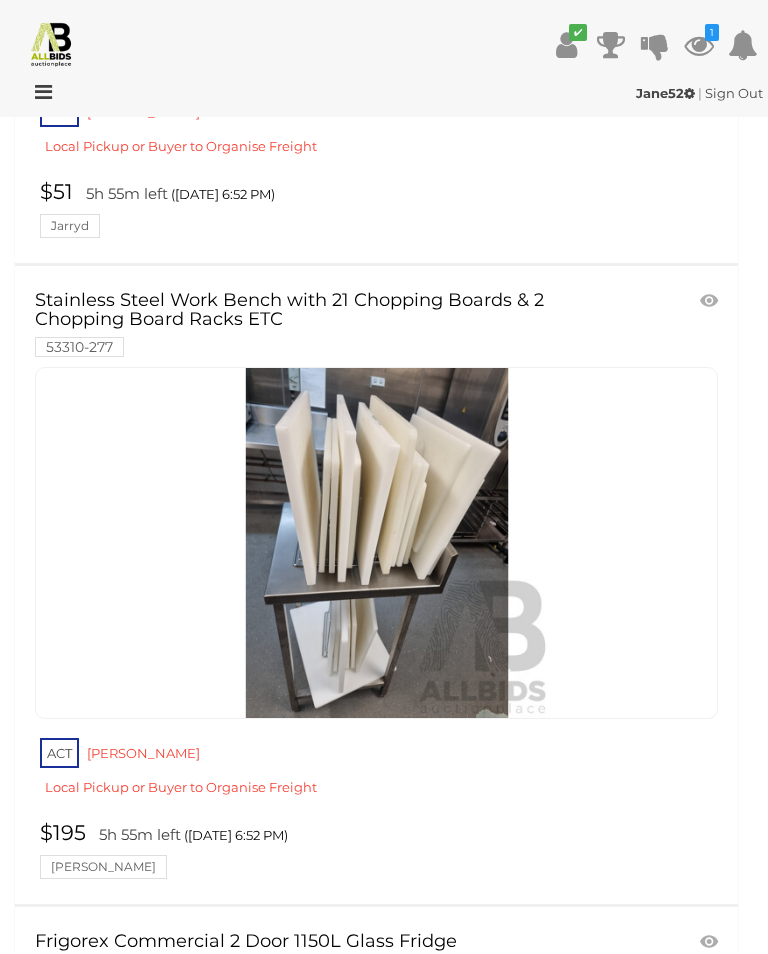 click at bounding box center (376, 543) 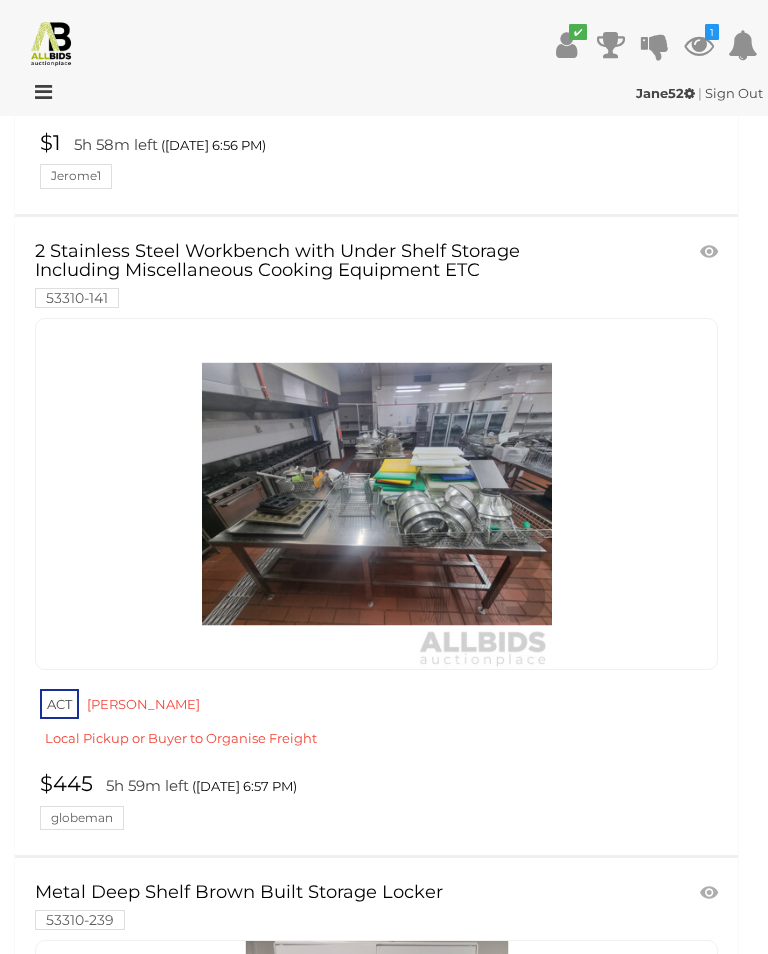 scroll, scrollTop: 8878, scrollLeft: 0, axis: vertical 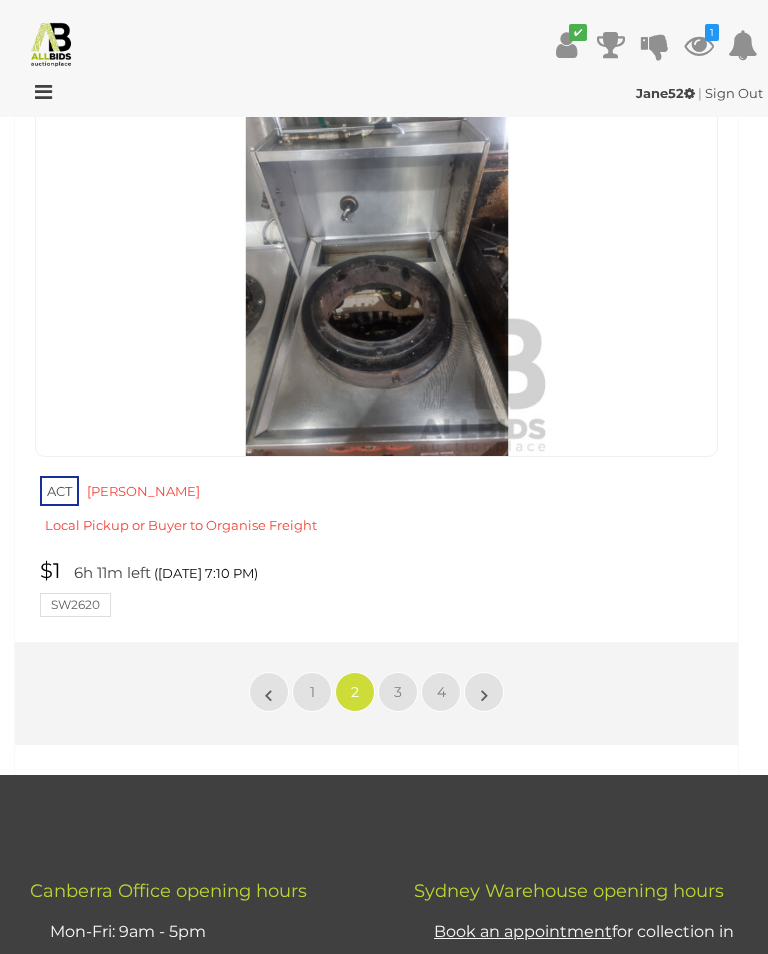 click on "3" at bounding box center [398, 692] 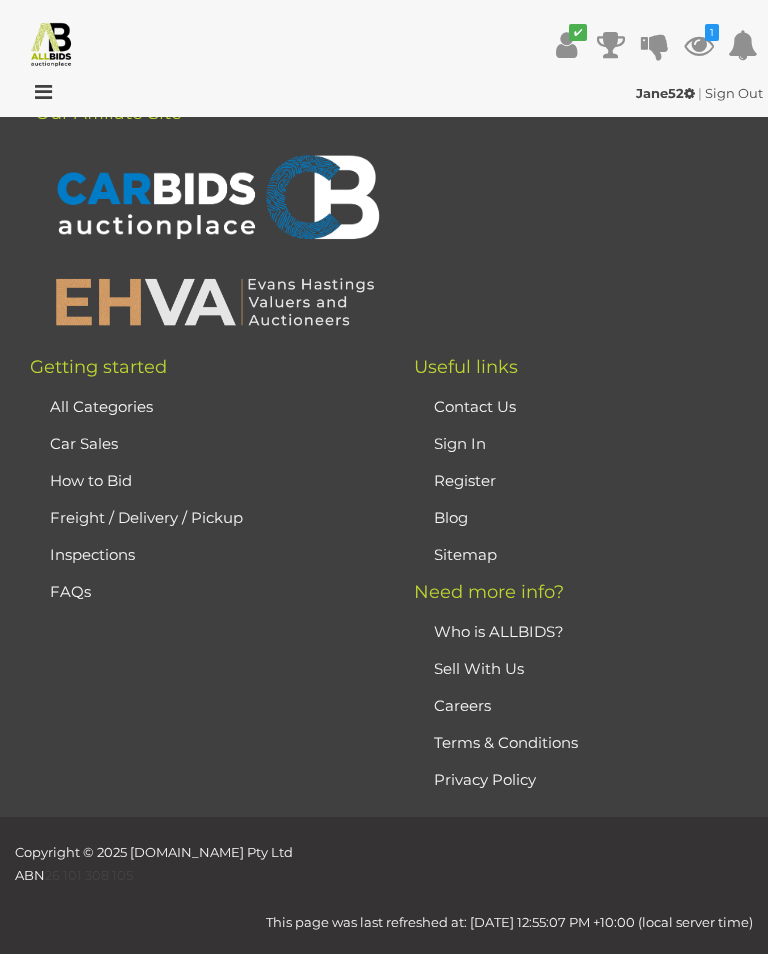 scroll, scrollTop: 72, scrollLeft: 0, axis: vertical 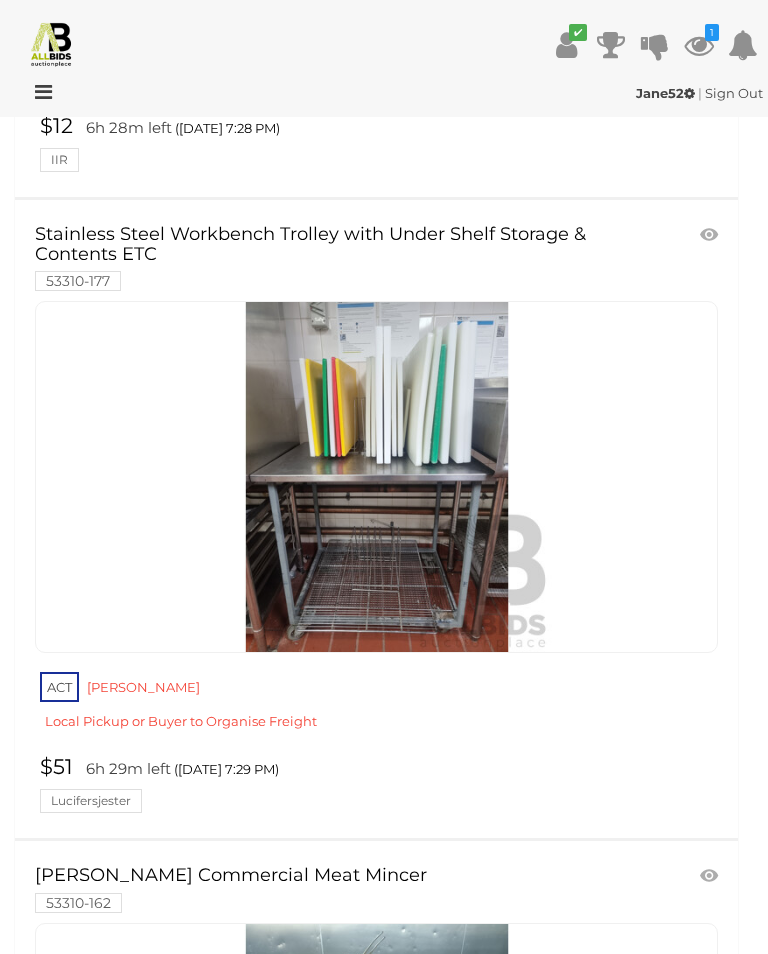 click at bounding box center [376, 477] 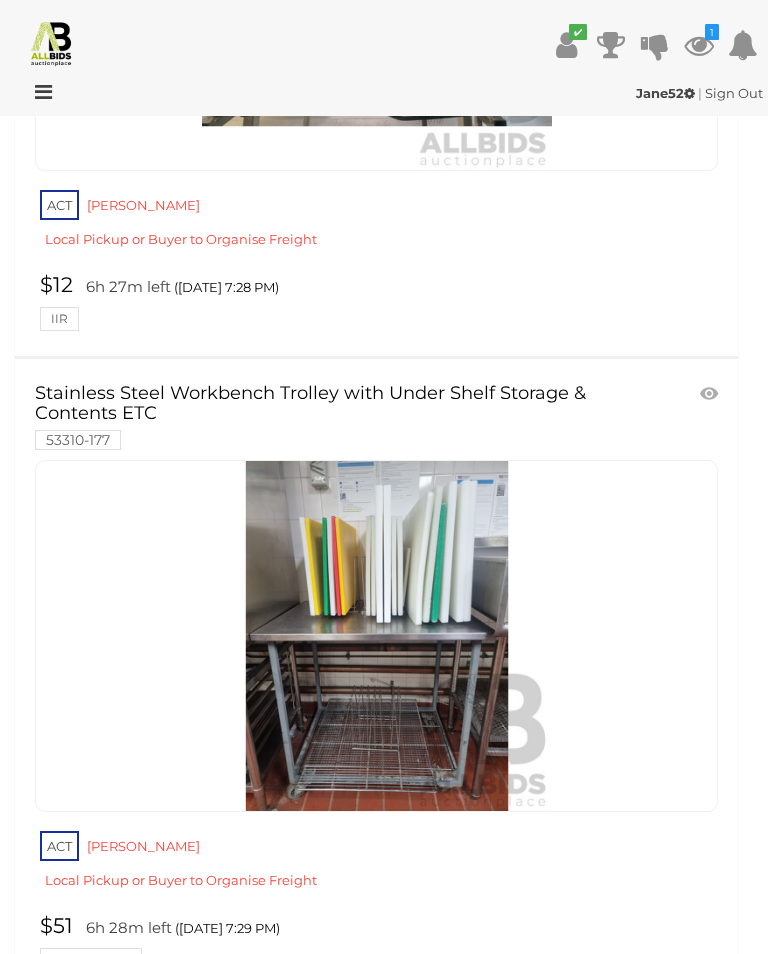 scroll, scrollTop: 22563, scrollLeft: 0, axis: vertical 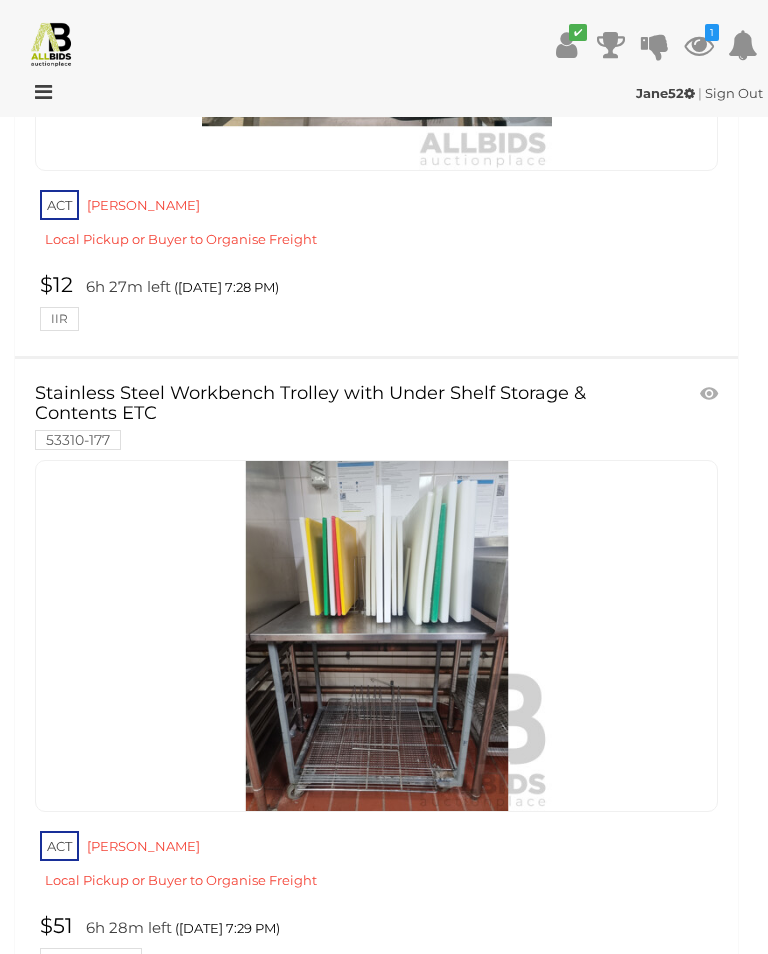 click at bounding box center [711, 394] 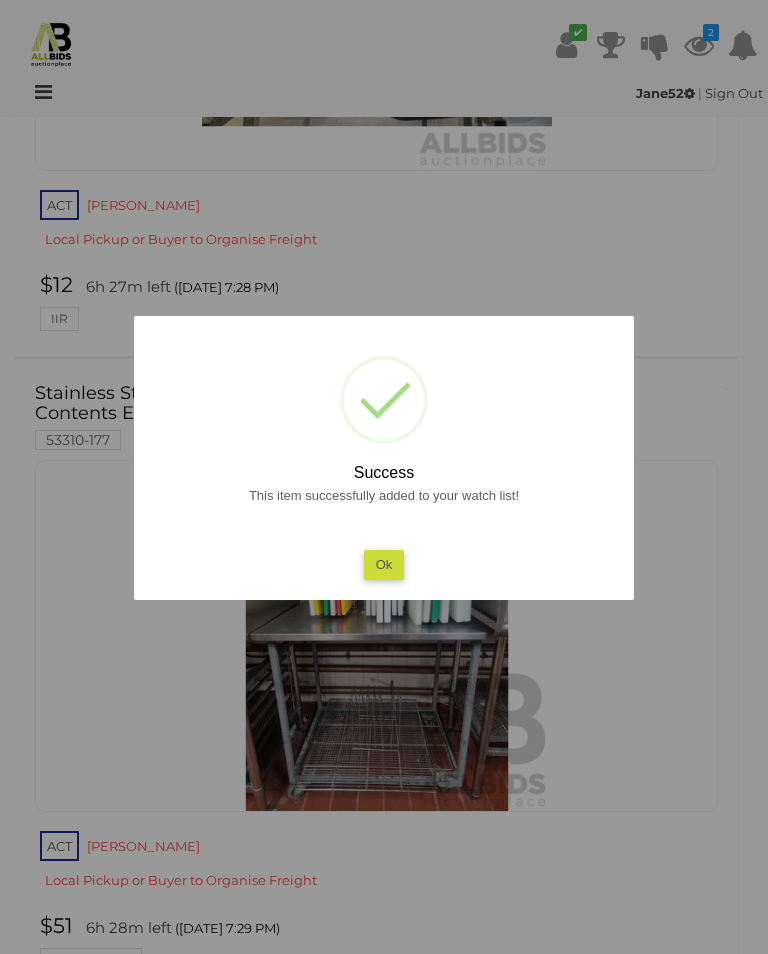 click on "Ok" at bounding box center (384, 564) 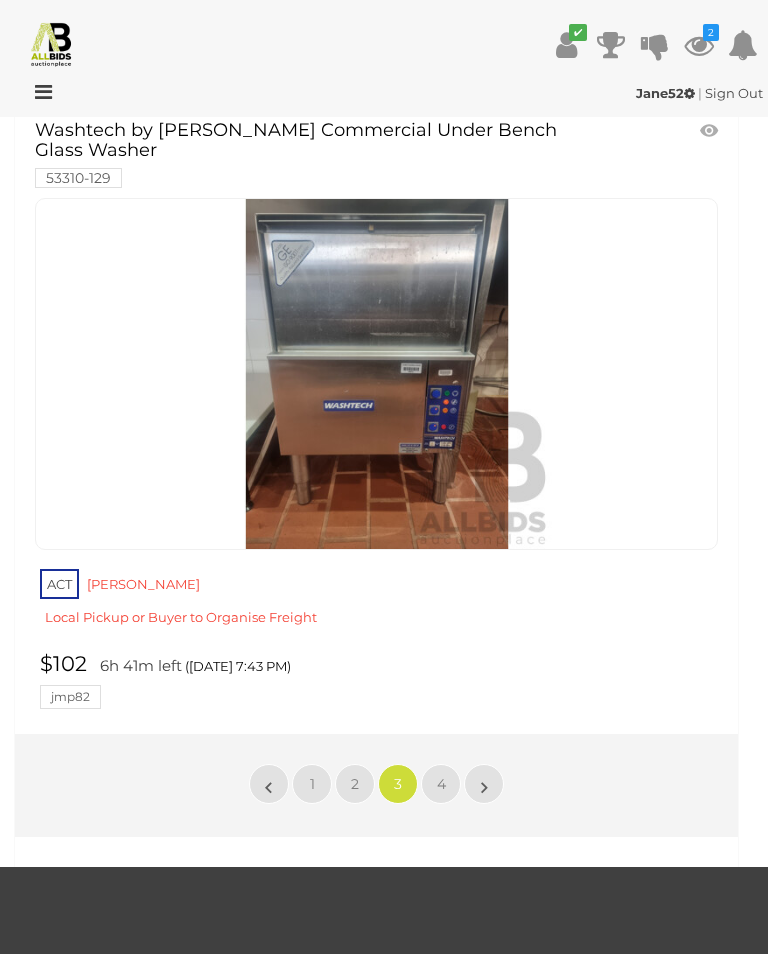 click on "4" at bounding box center (441, 784) 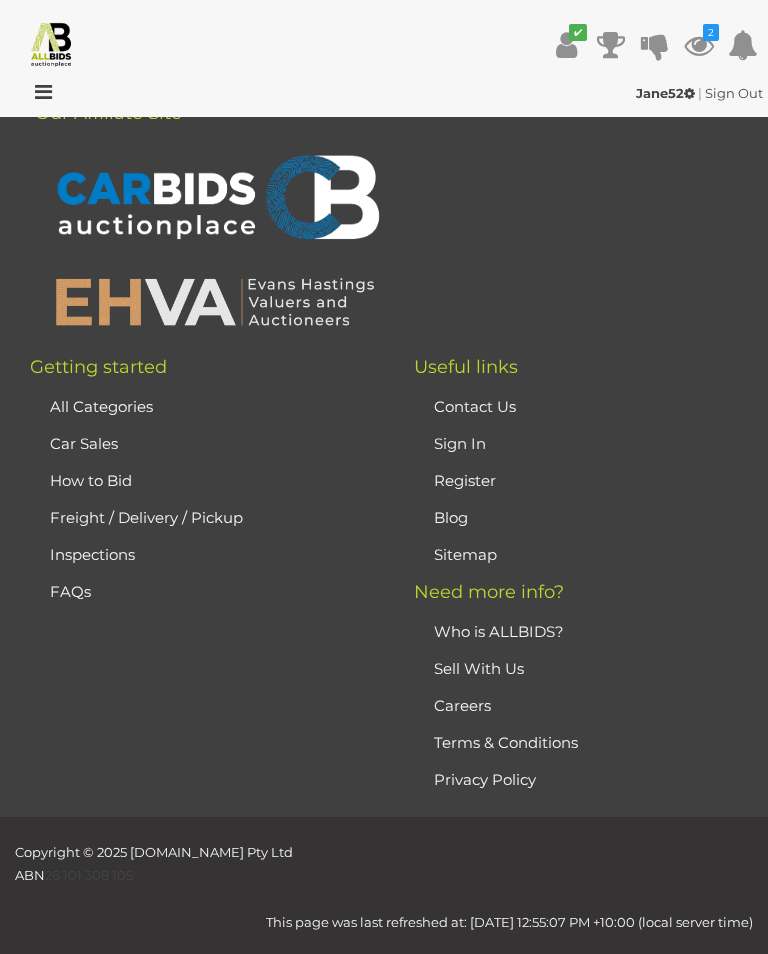 scroll, scrollTop: 72, scrollLeft: 0, axis: vertical 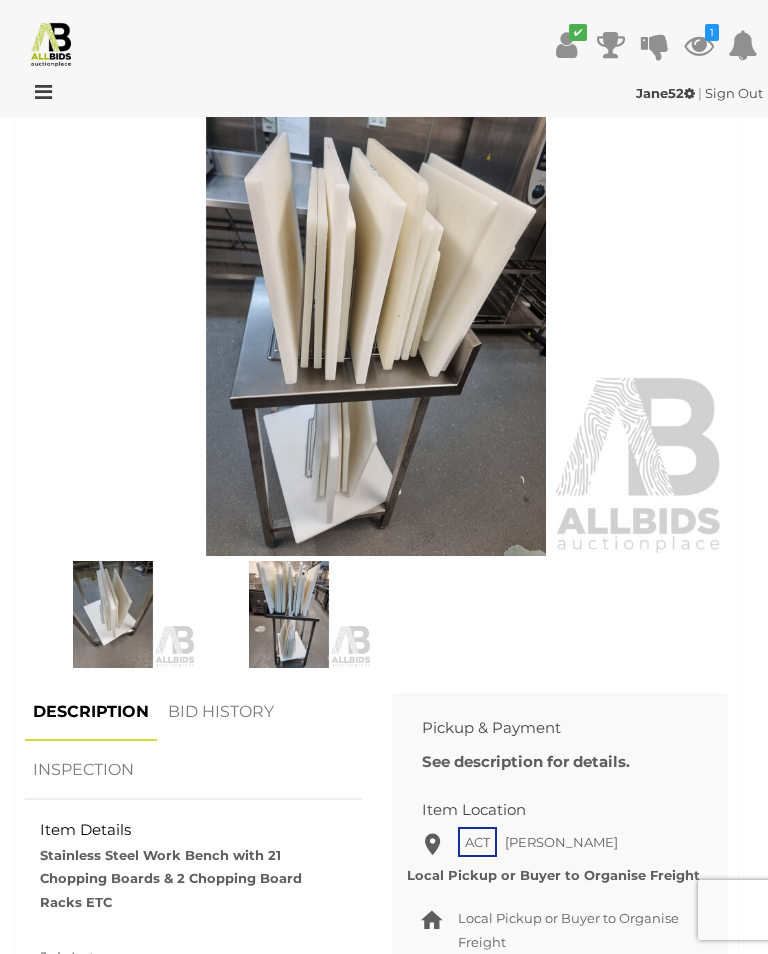 click on "BID HISTORY" at bounding box center [221, 712] 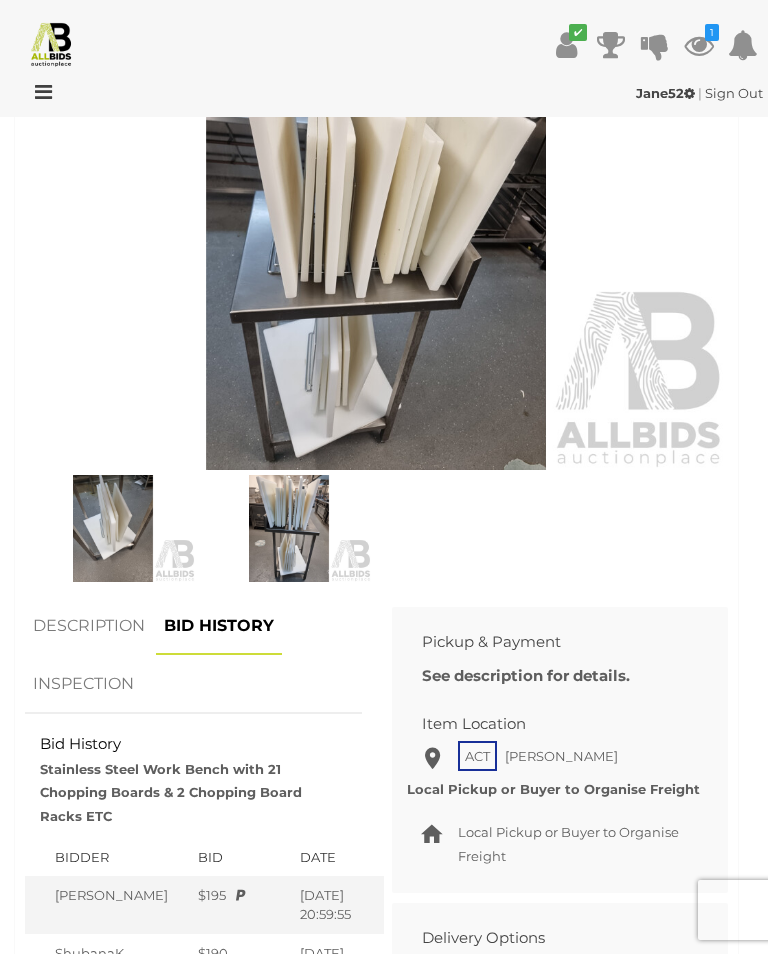 scroll, scrollTop: 967, scrollLeft: 0, axis: vertical 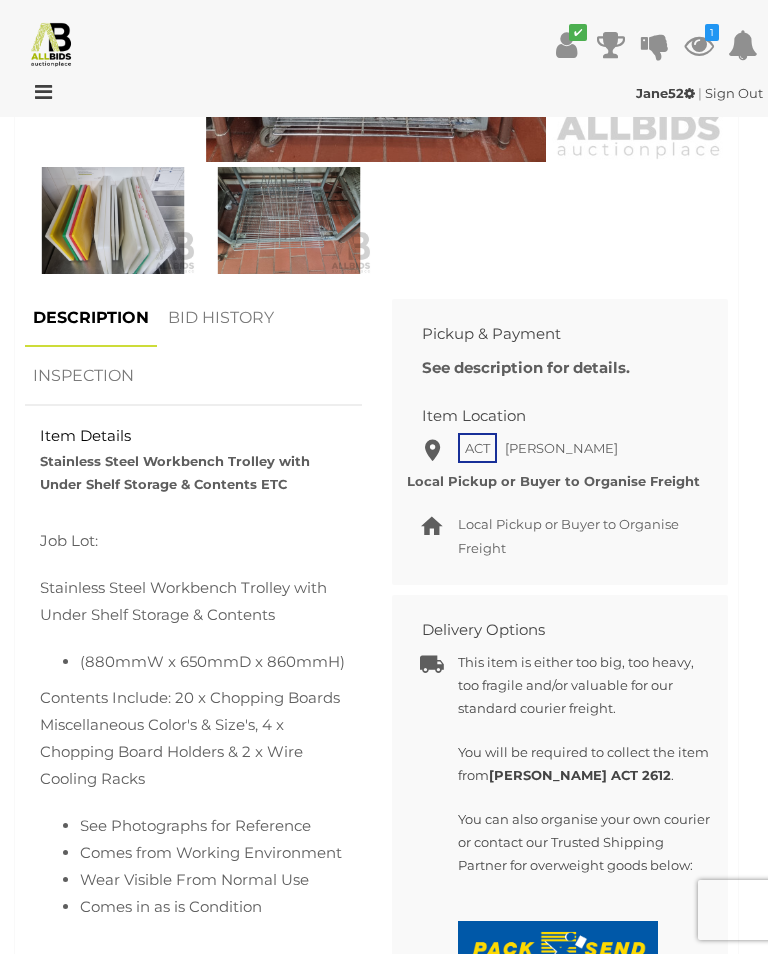 click on "BID HISTORY" at bounding box center (221, 318) 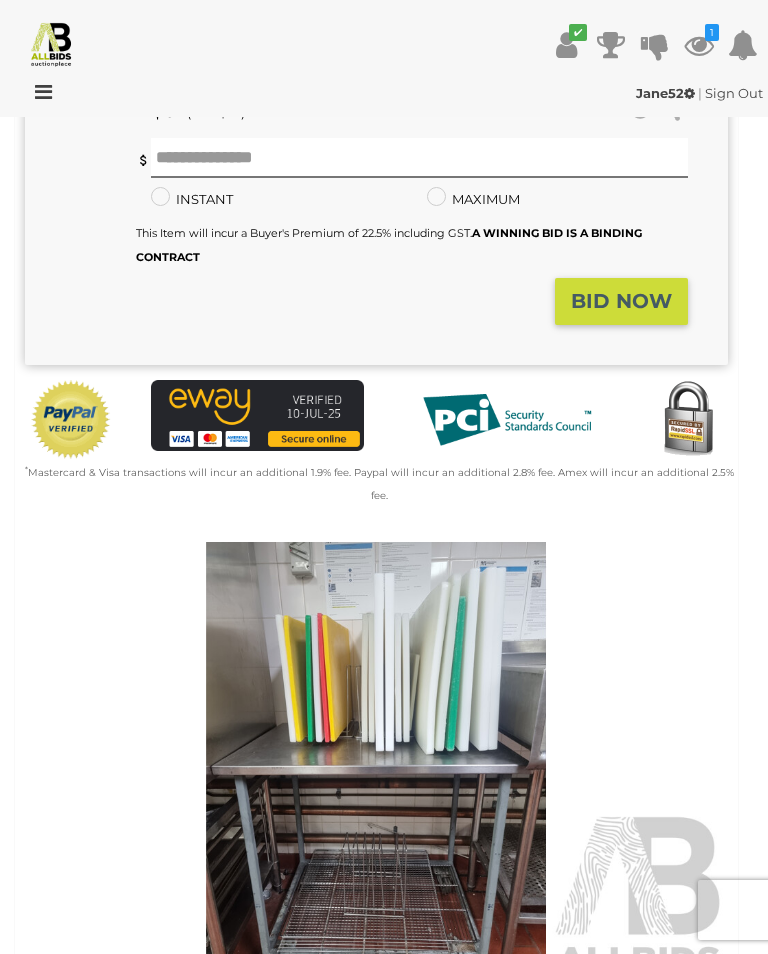 scroll, scrollTop: 442, scrollLeft: 0, axis: vertical 